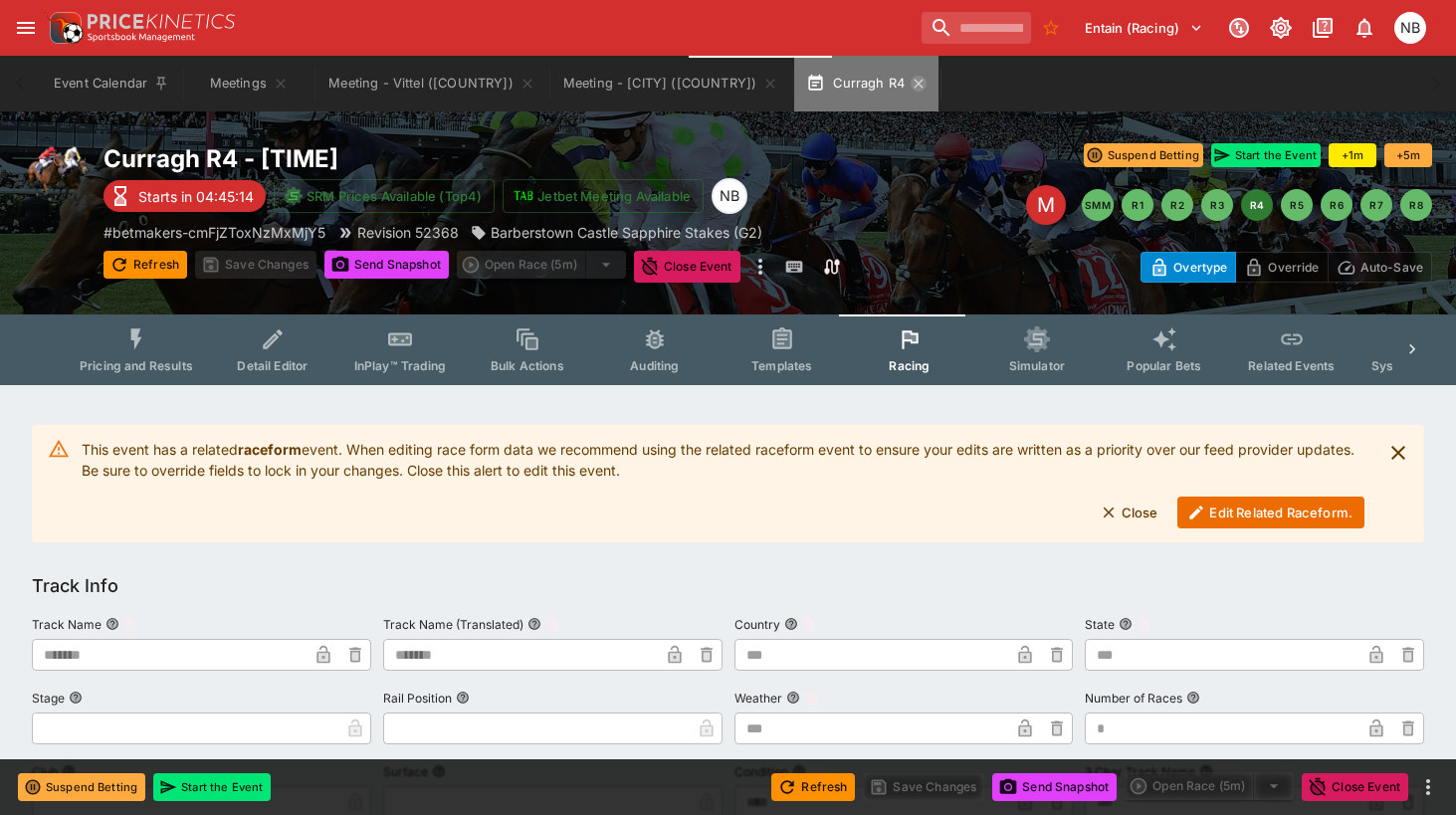 click 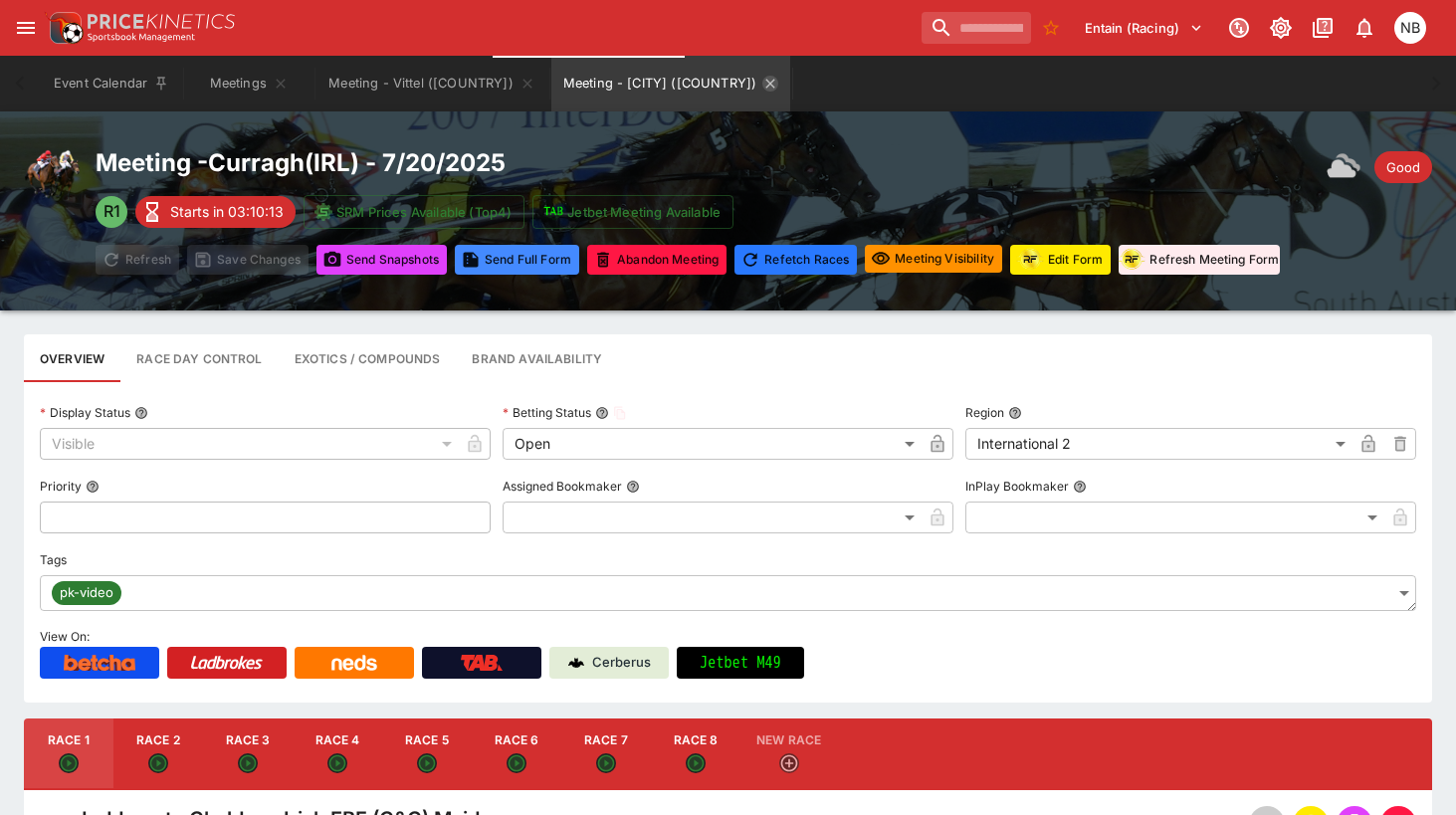 click 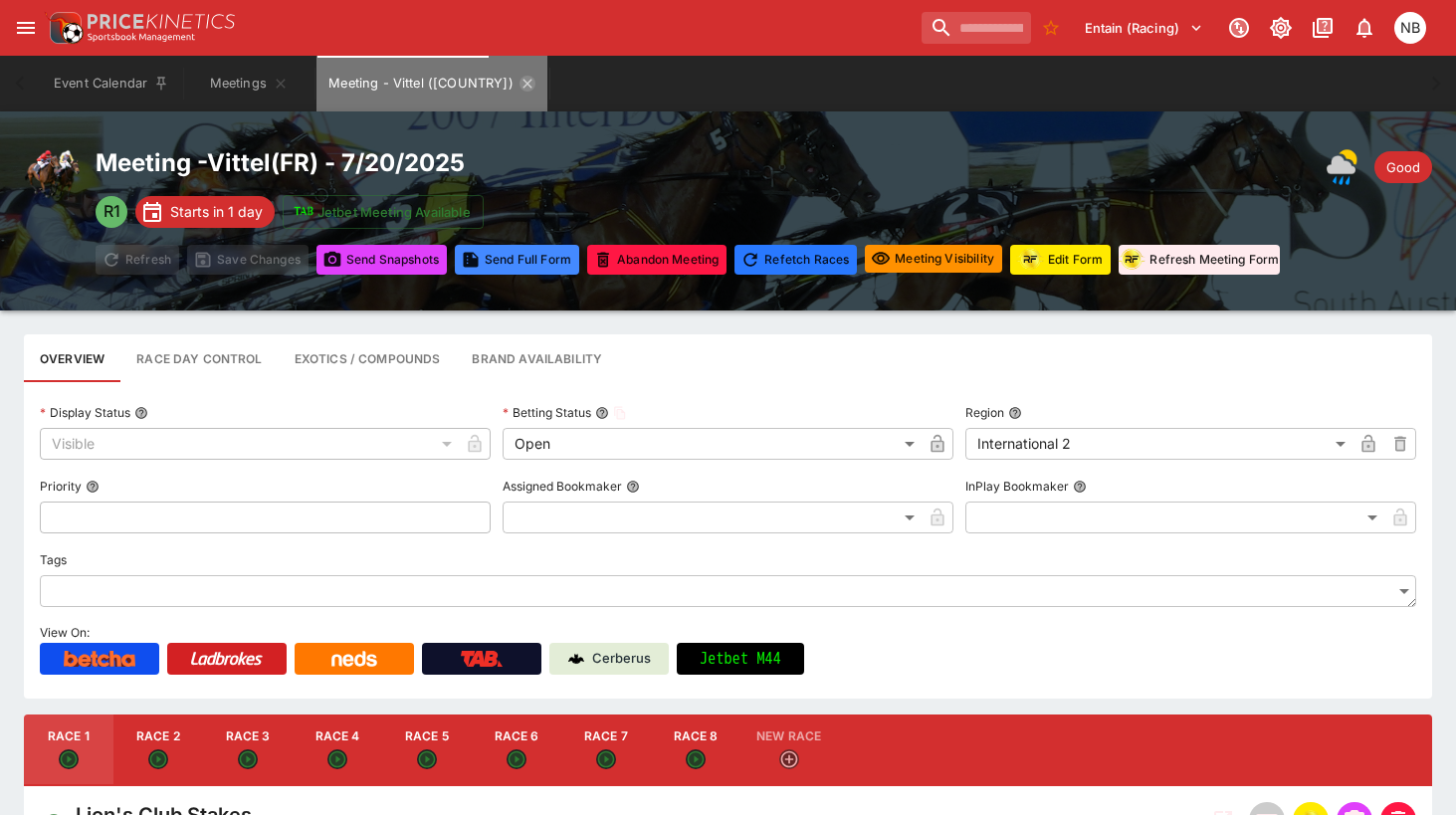 click 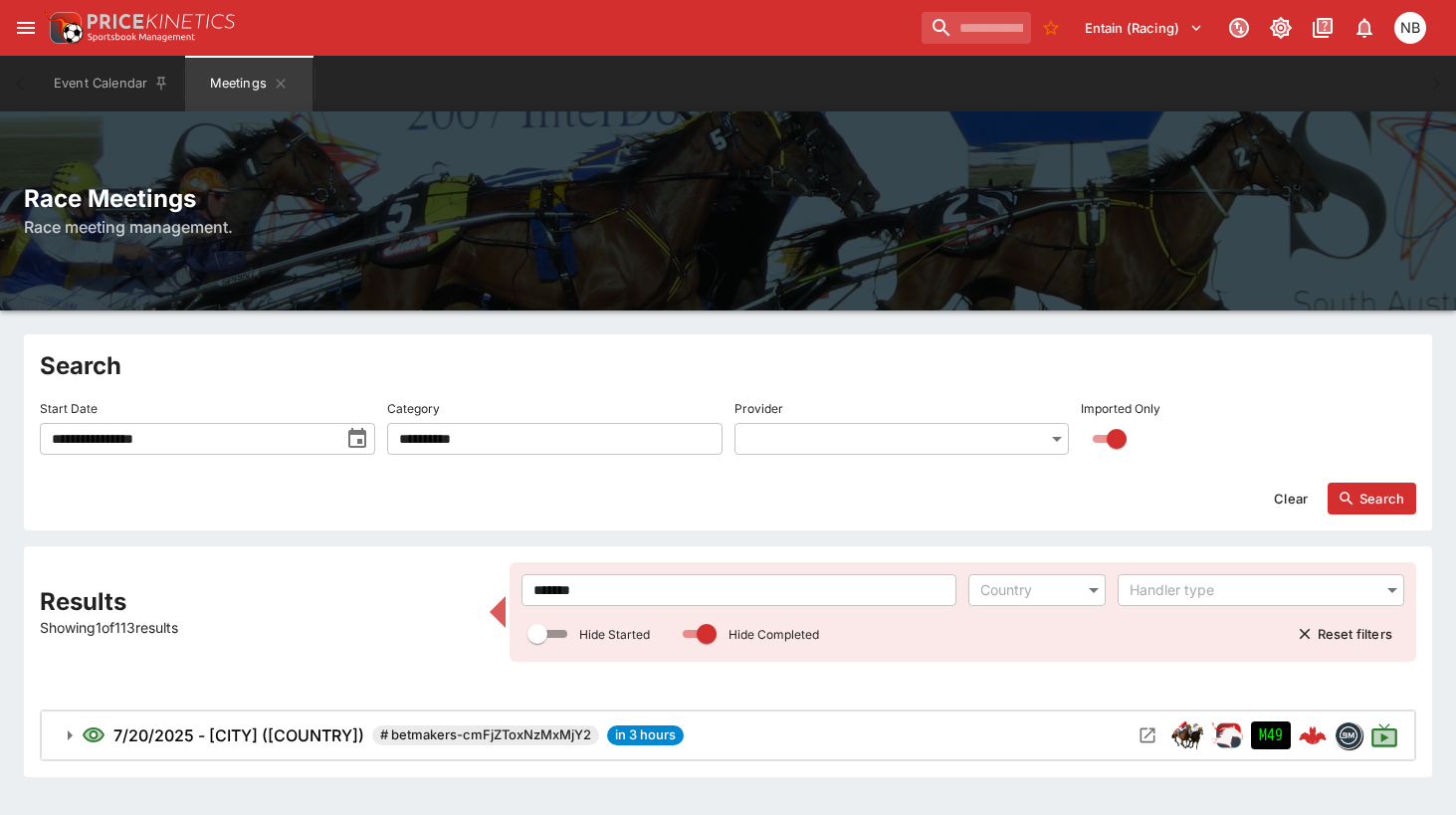 click on "*******" at bounding box center [739, 590] 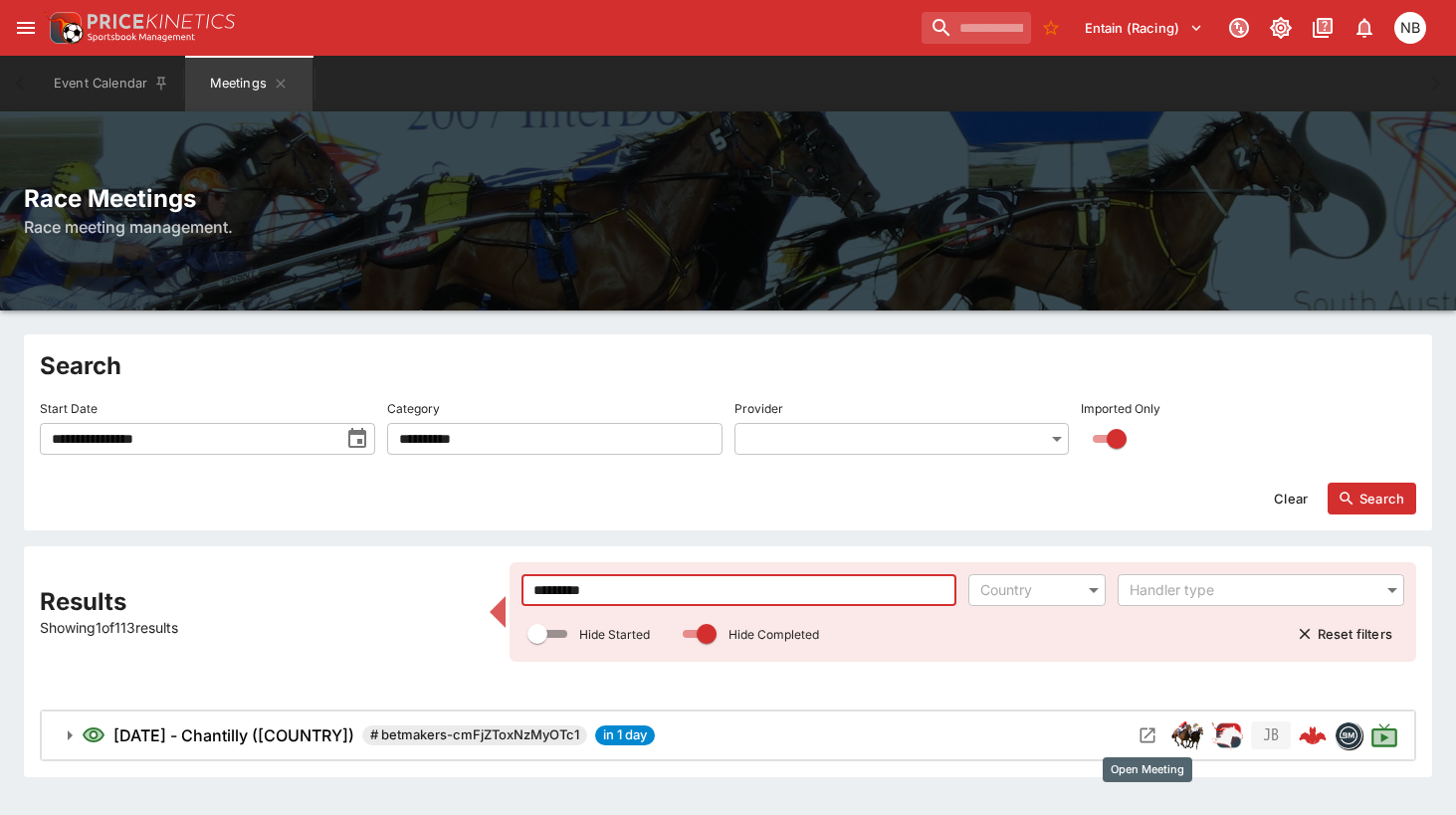 click 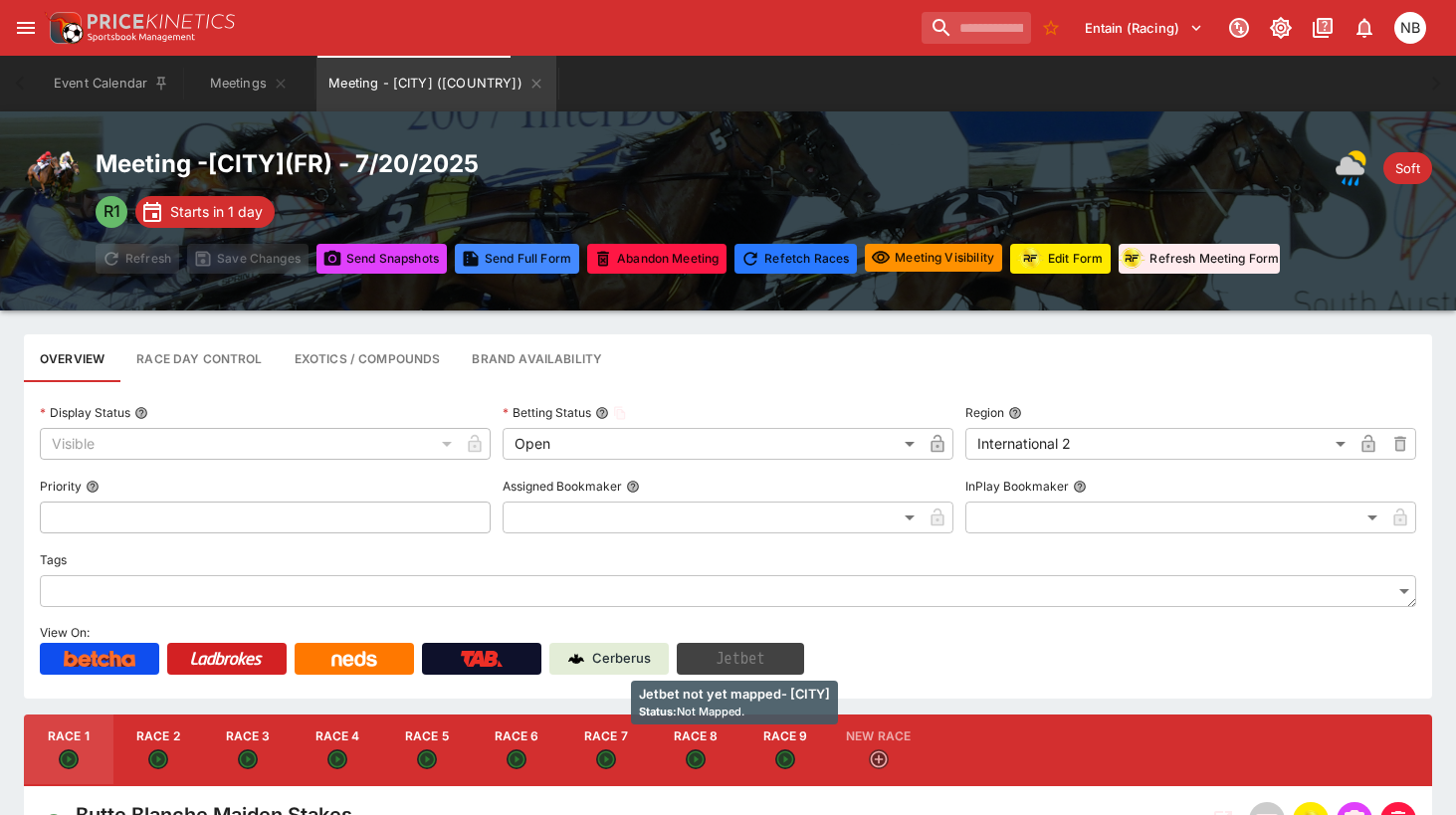 click on "Jetbet" at bounding box center [740, 659] 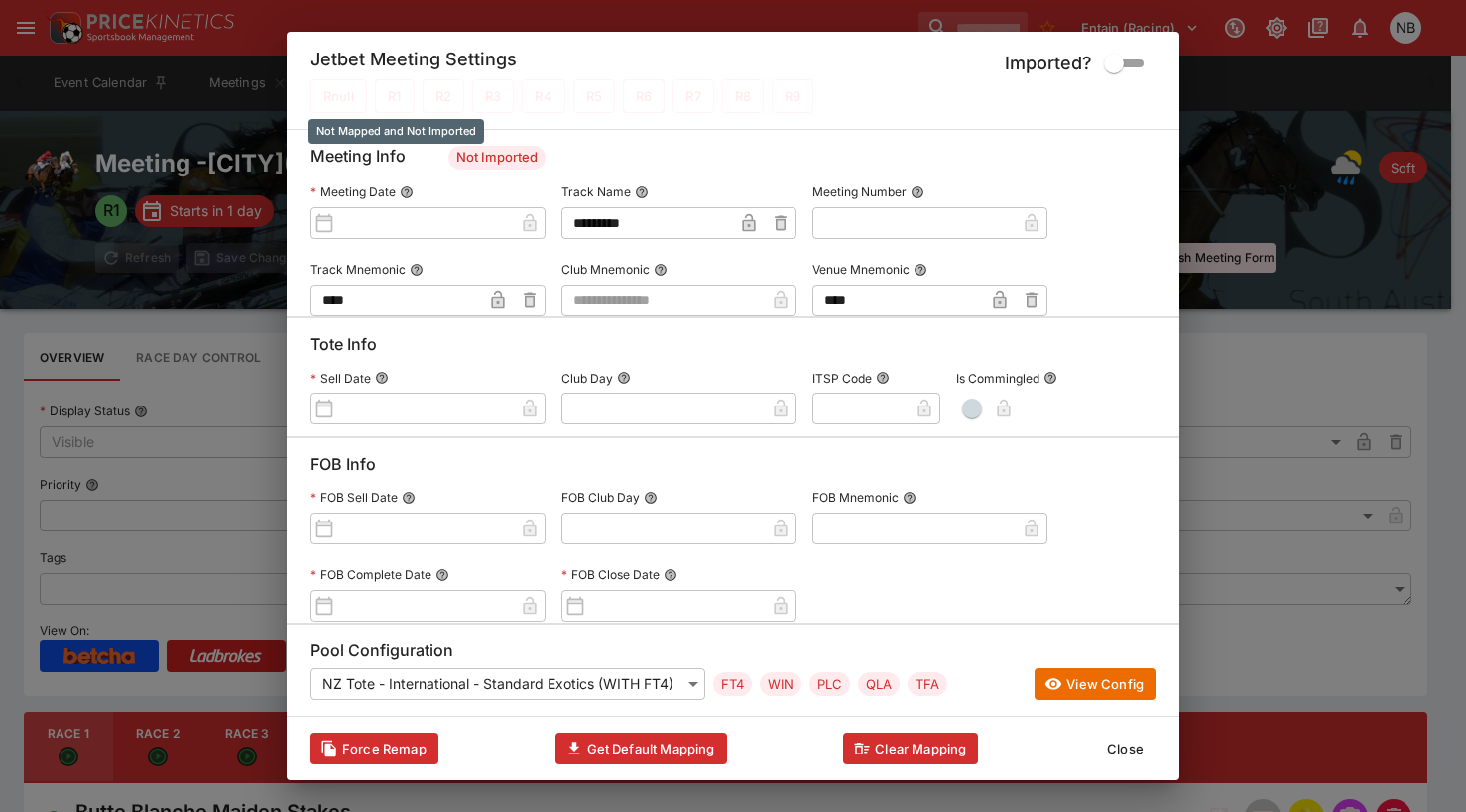 click on "R1" at bounding box center (395, 96) 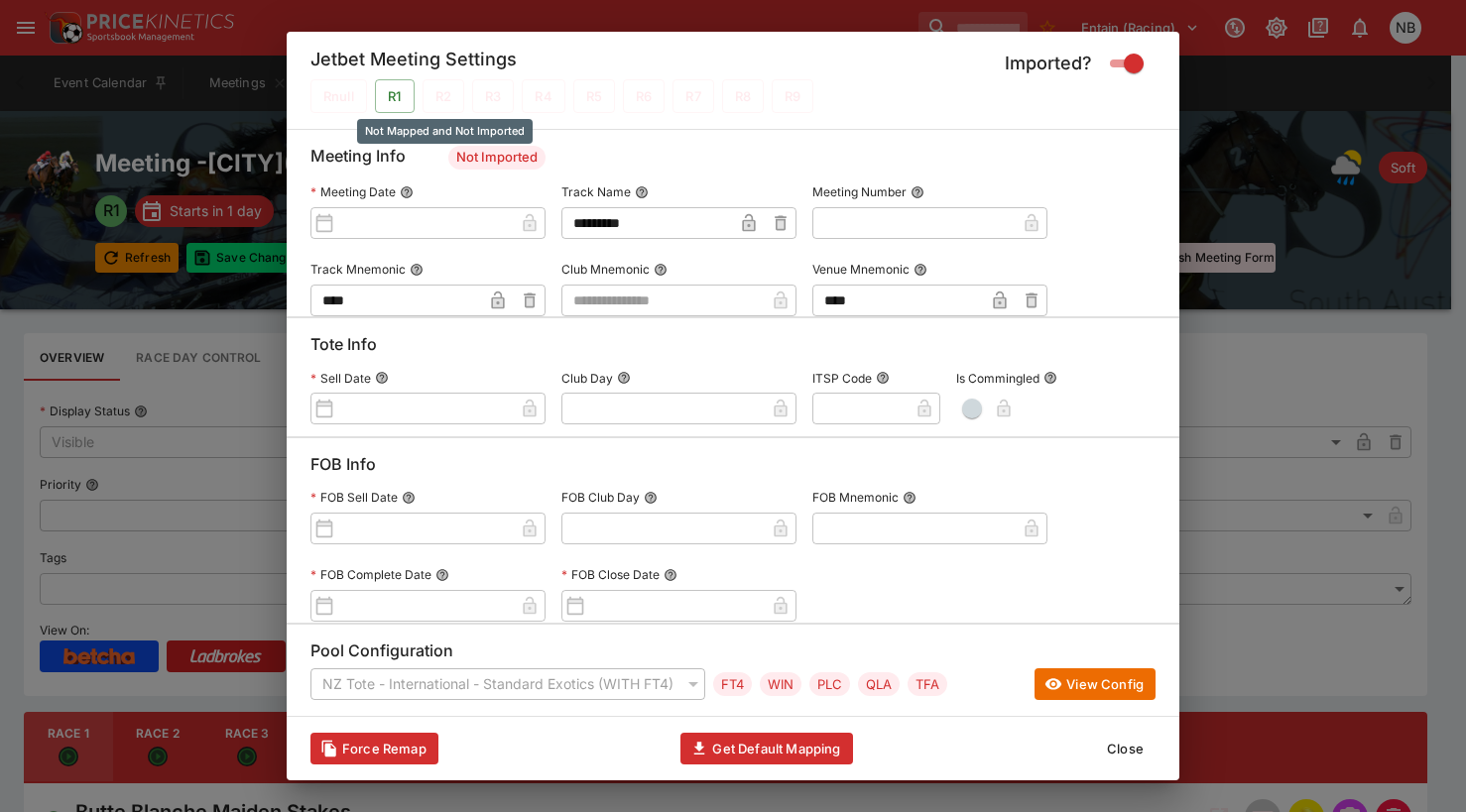 click on "R2" at bounding box center [443, 96] 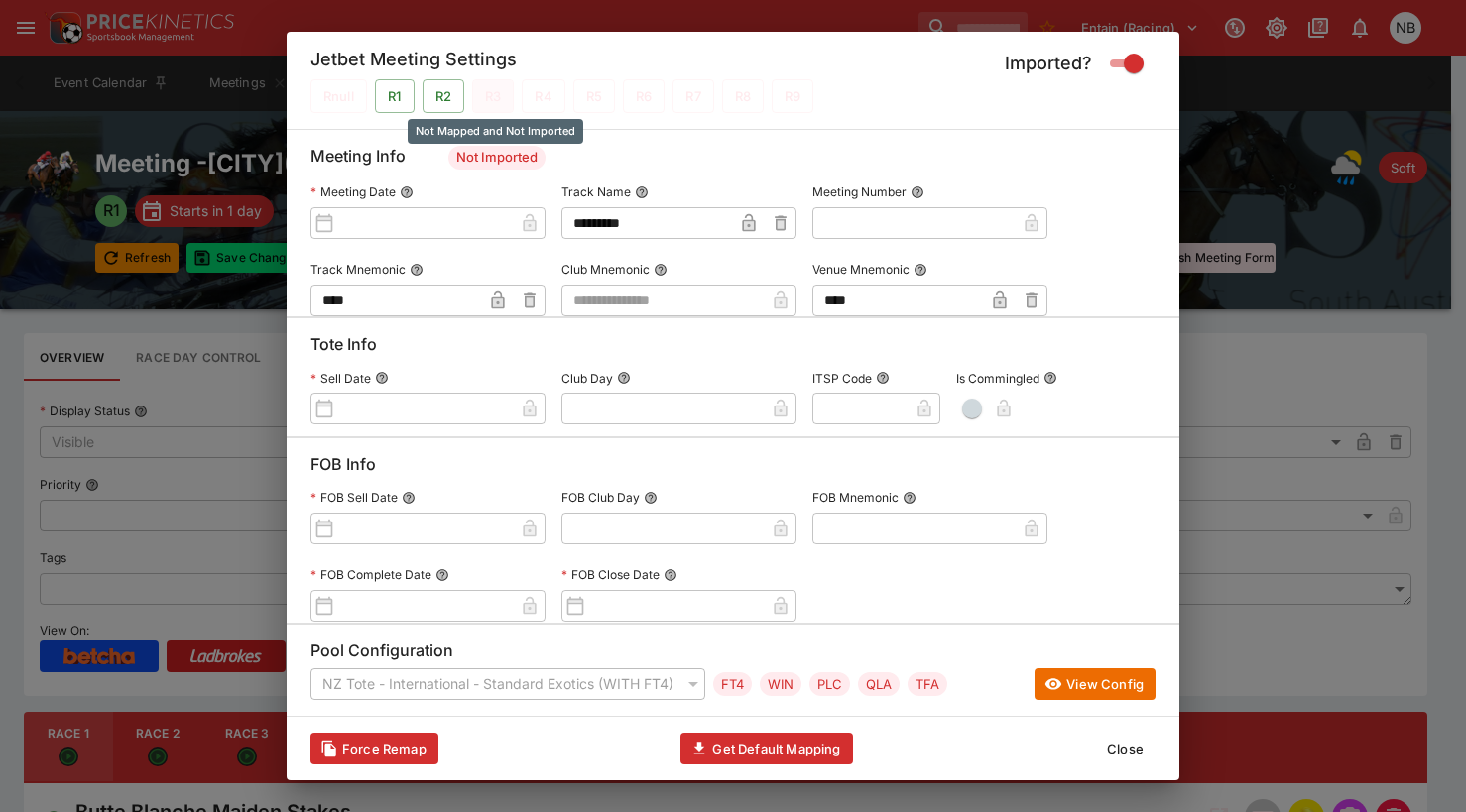 click on "R3" at bounding box center (493, 96) 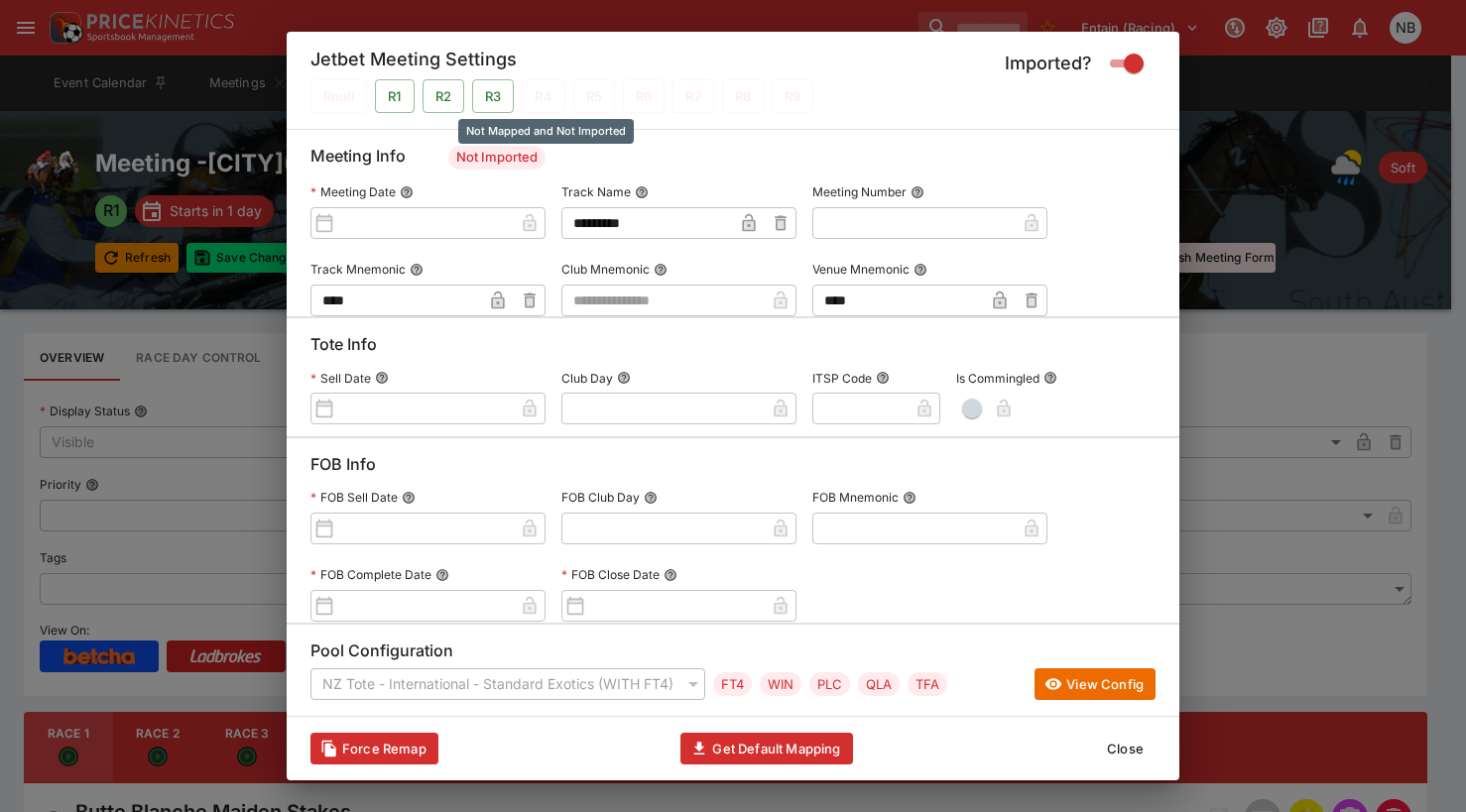 click on "R4" at bounding box center [543, 96] 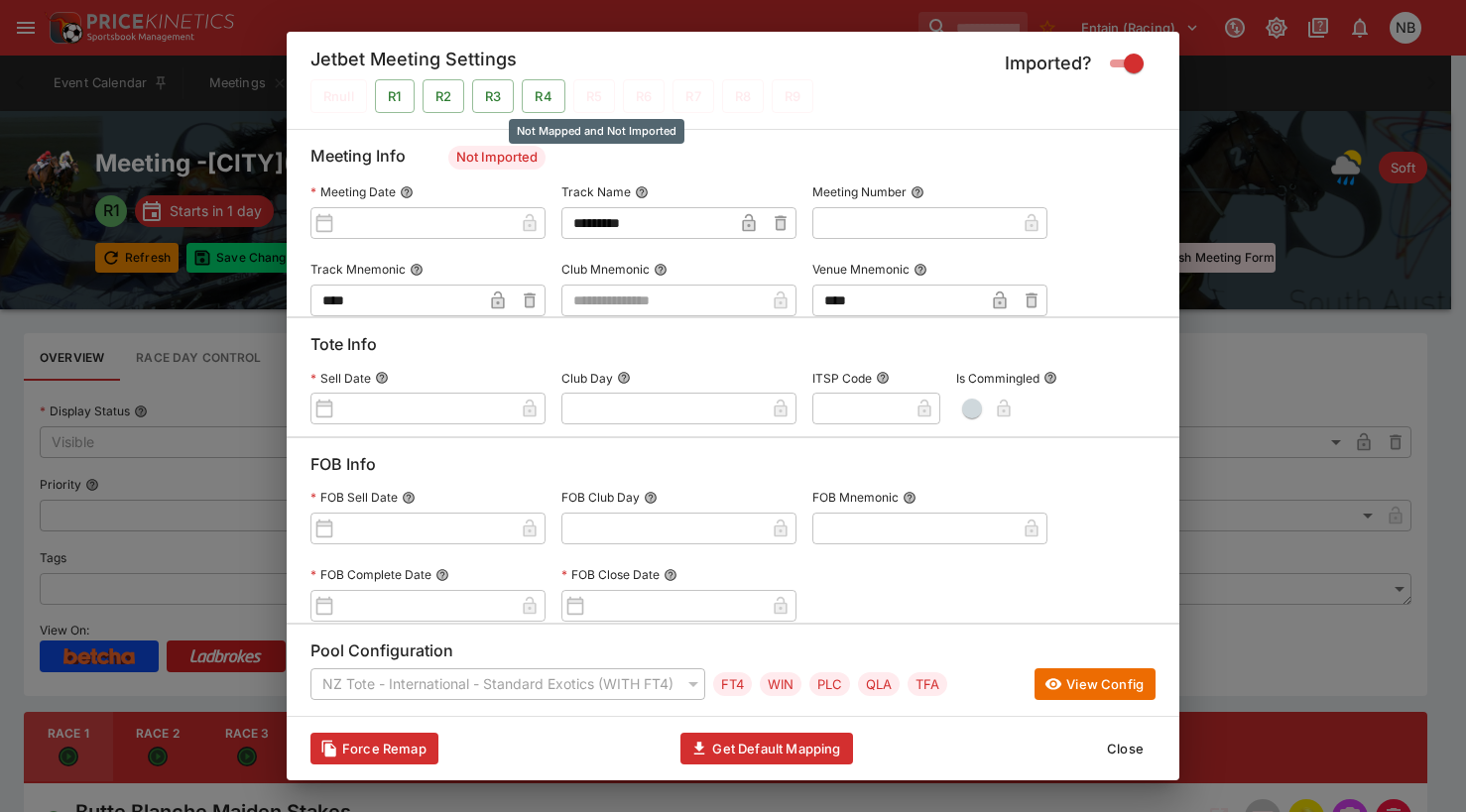 click on "R5" at bounding box center (594, 96) 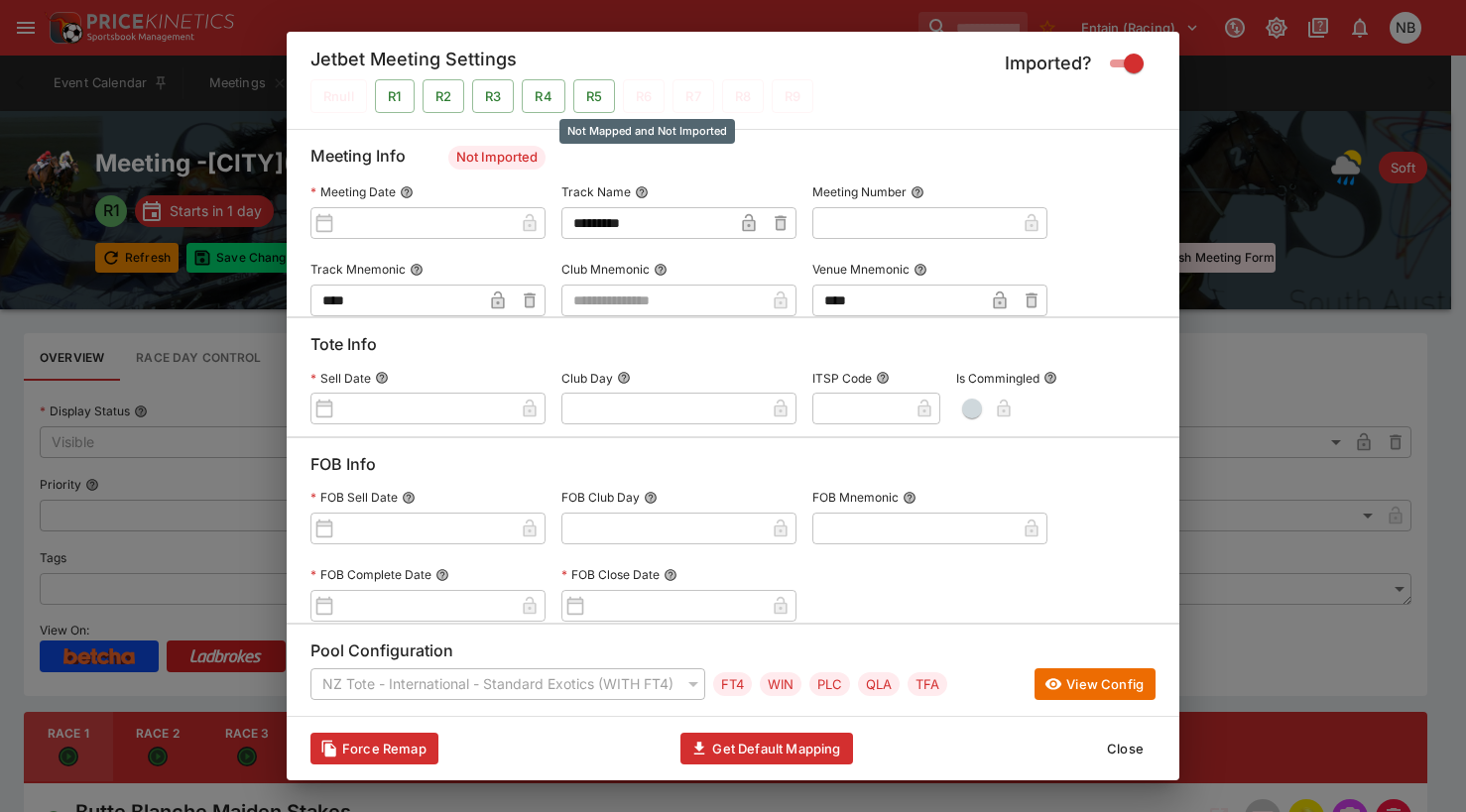click on "R6" at bounding box center (644, 96) 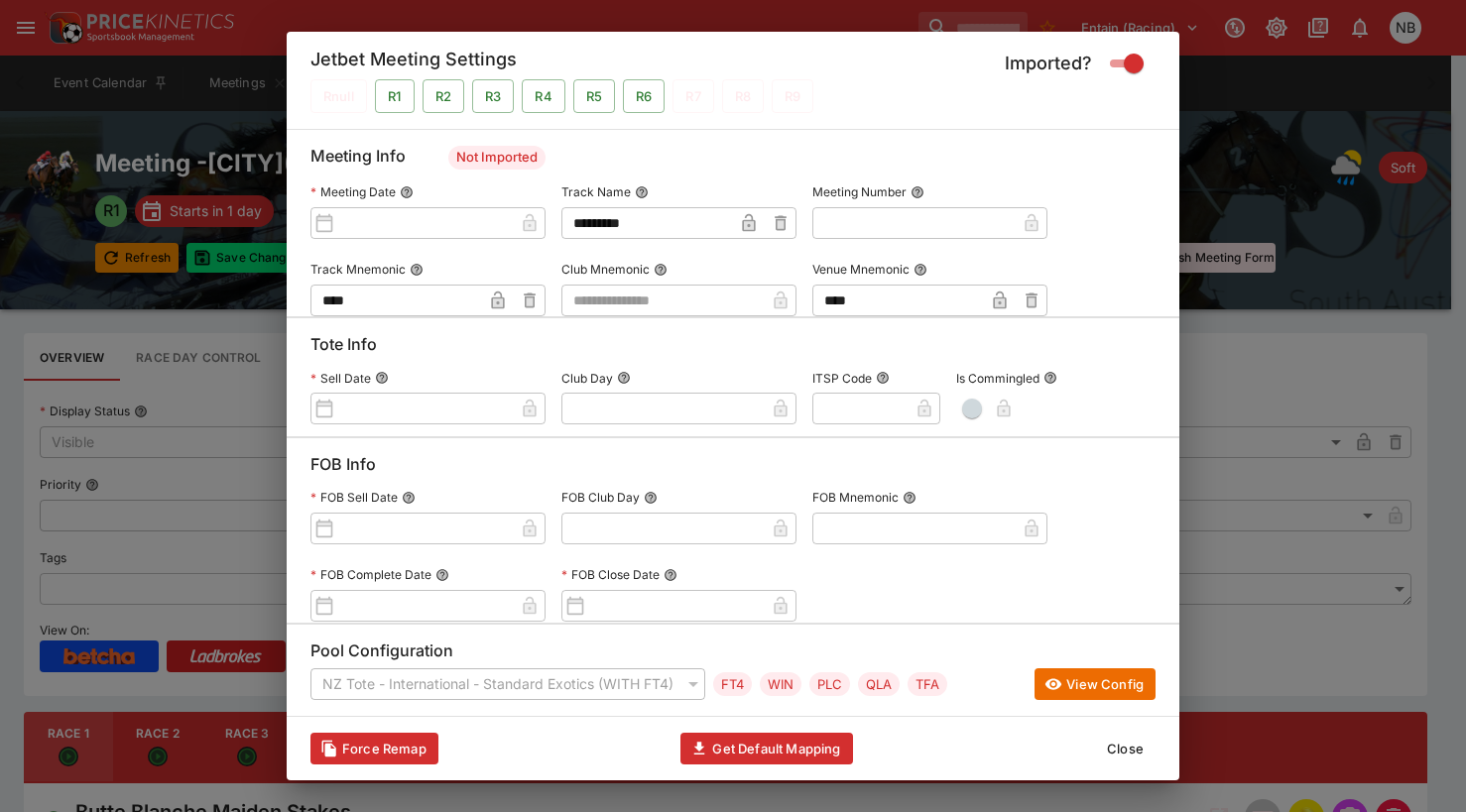 click at bounding box center [663, 300] 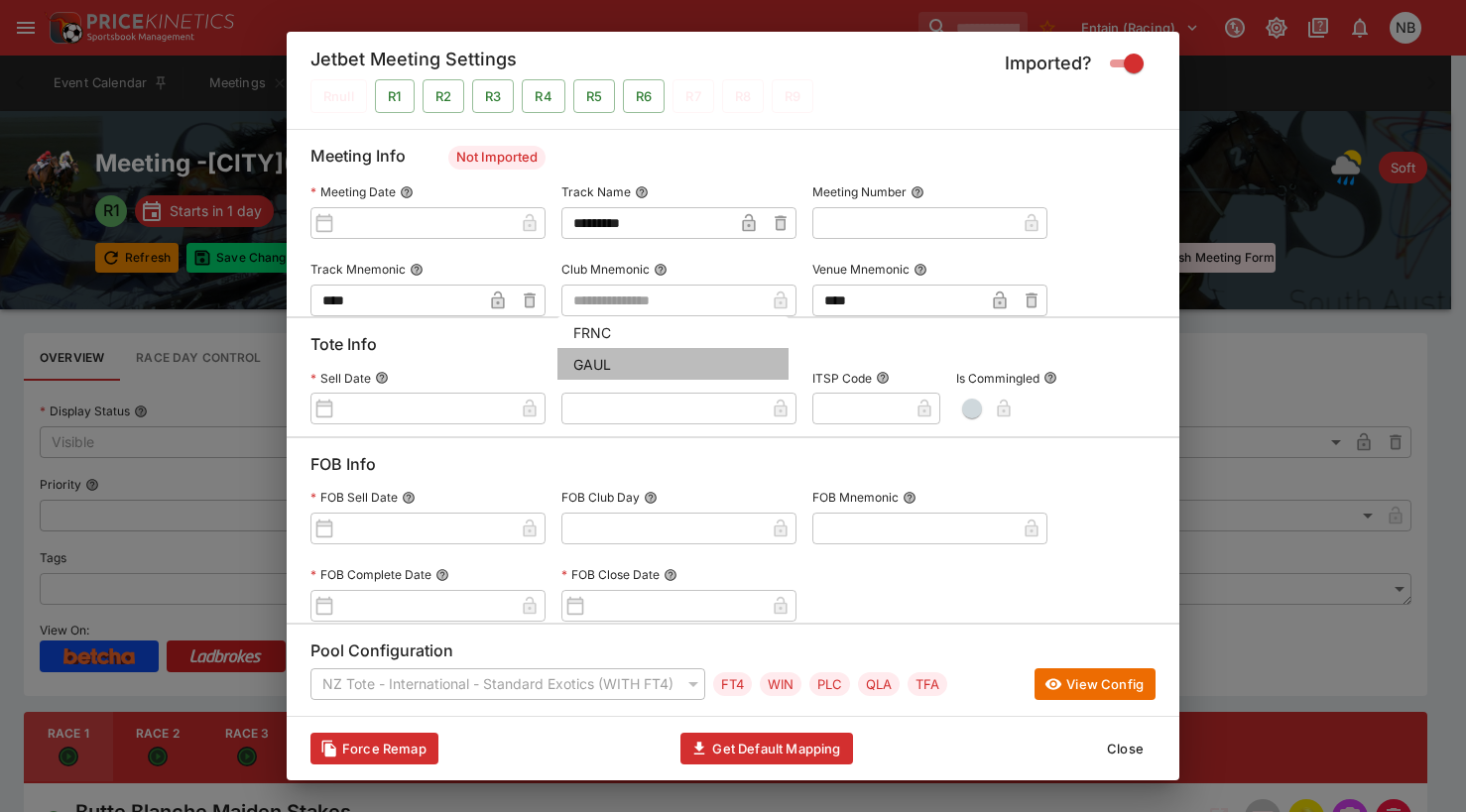 click on "GAUL" at bounding box center (672, 364) 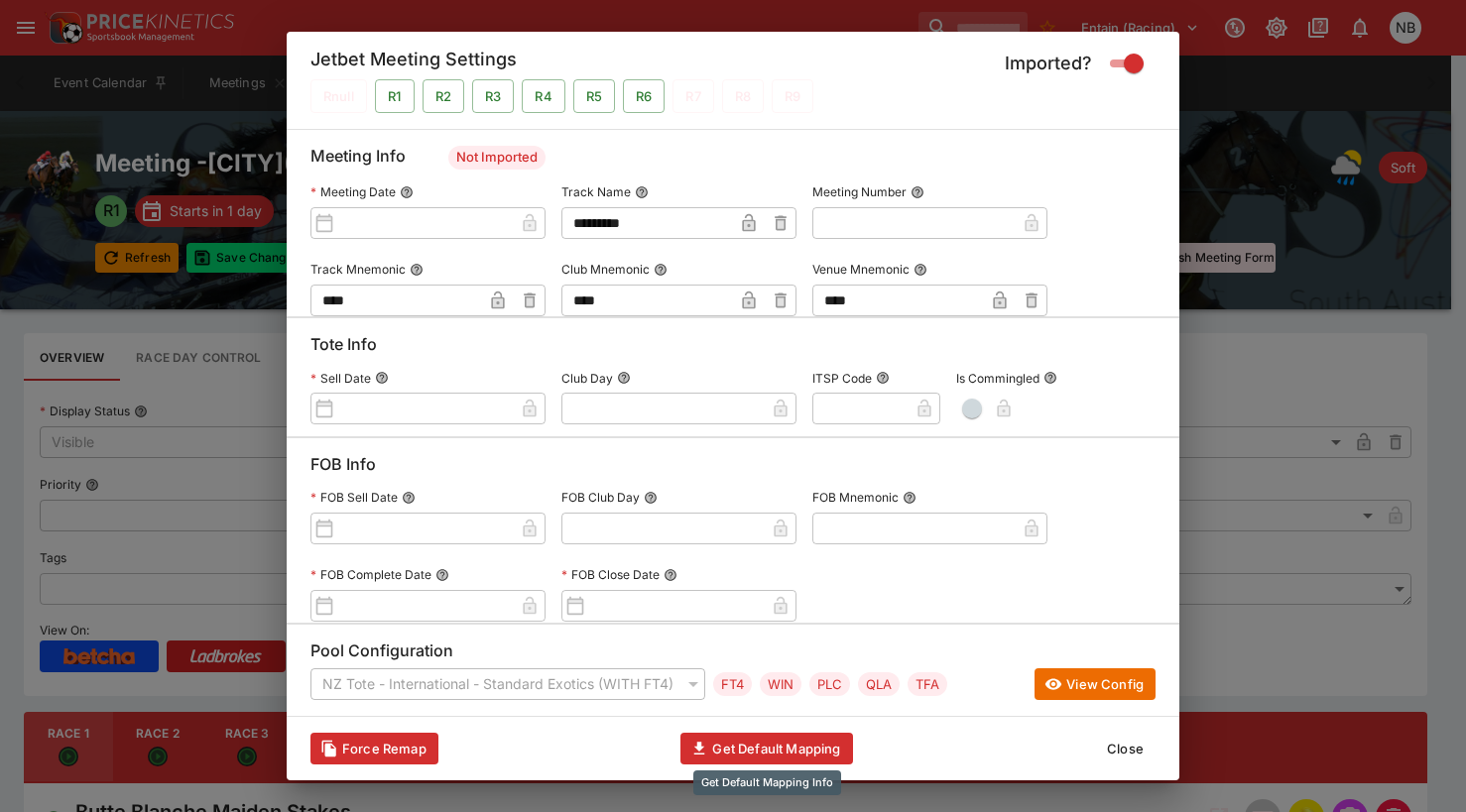 click on "Get Default Mapping" at bounding box center (766, 749) 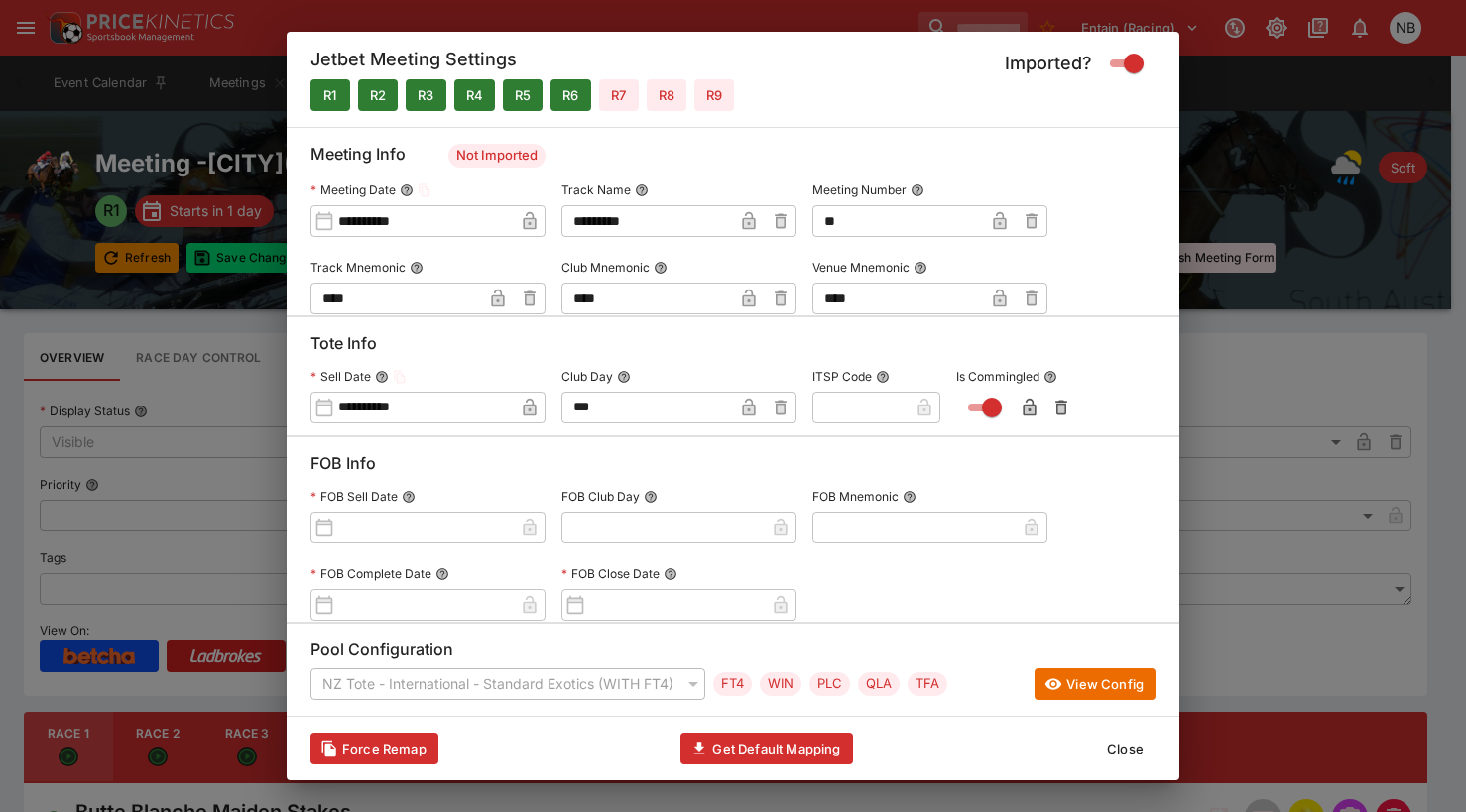 click on "Close" at bounding box center (1125, 749) 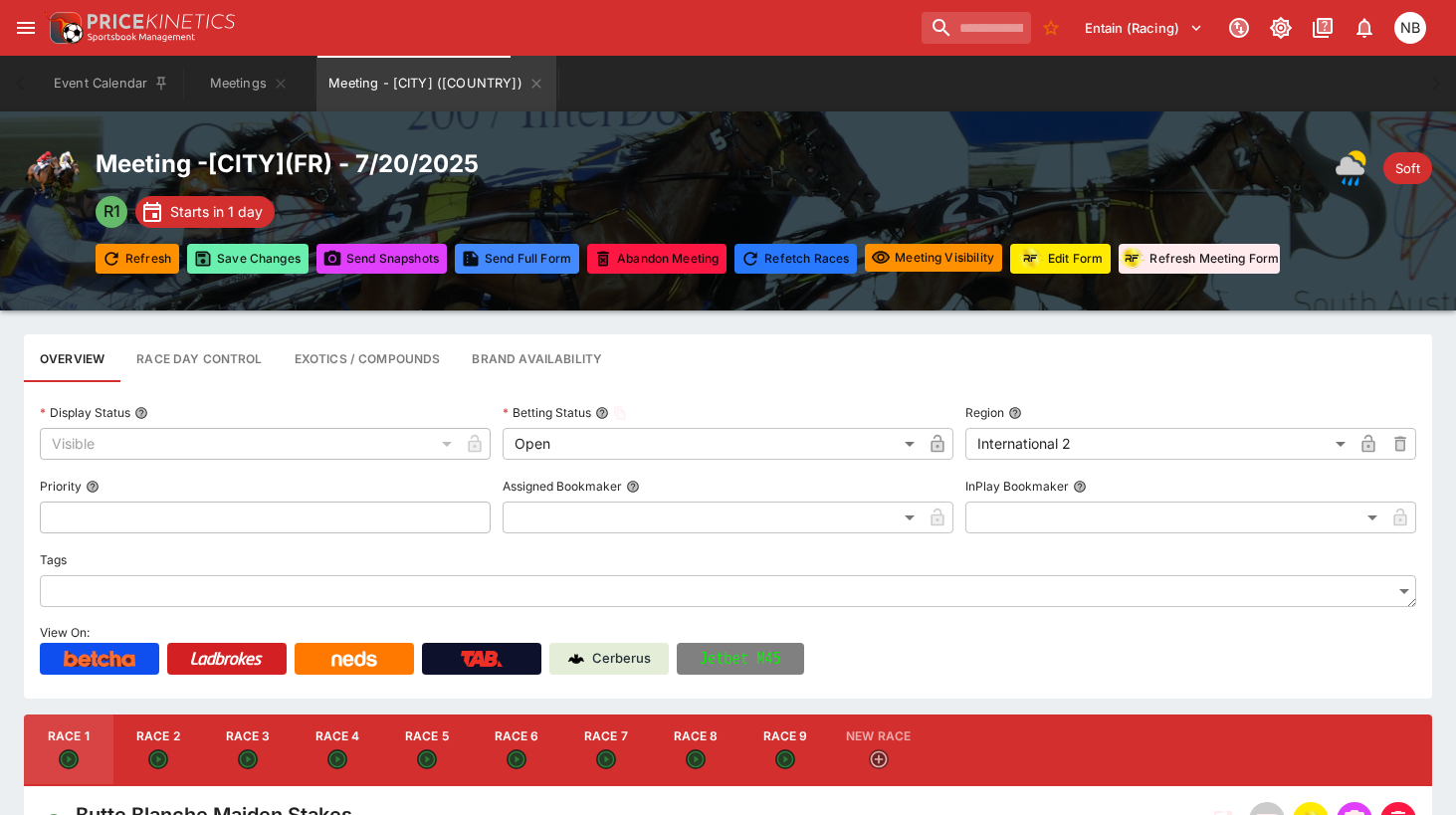 click on "Save Changes" at bounding box center [248, 259] 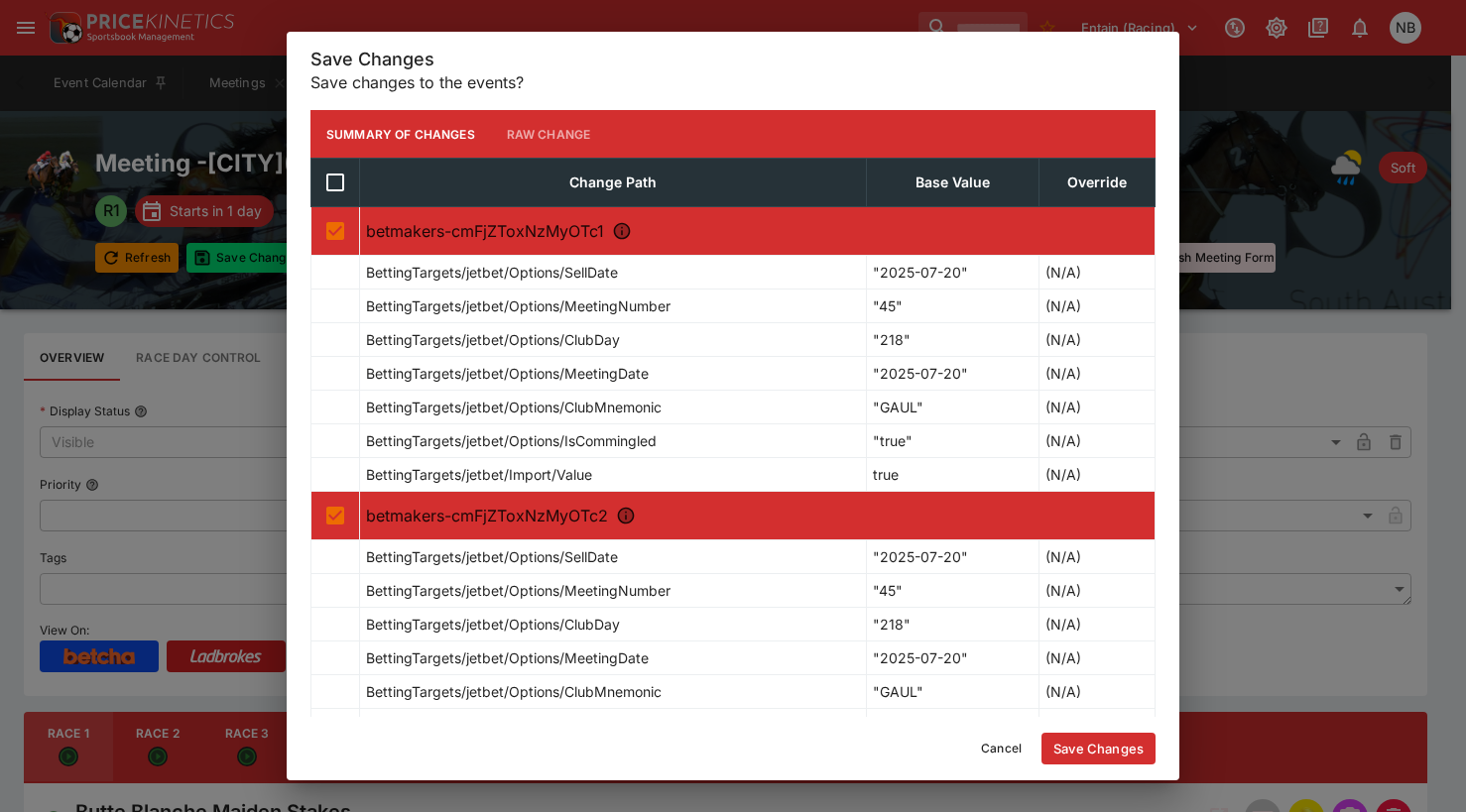 click on "Save Changes" at bounding box center [1098, 749] 